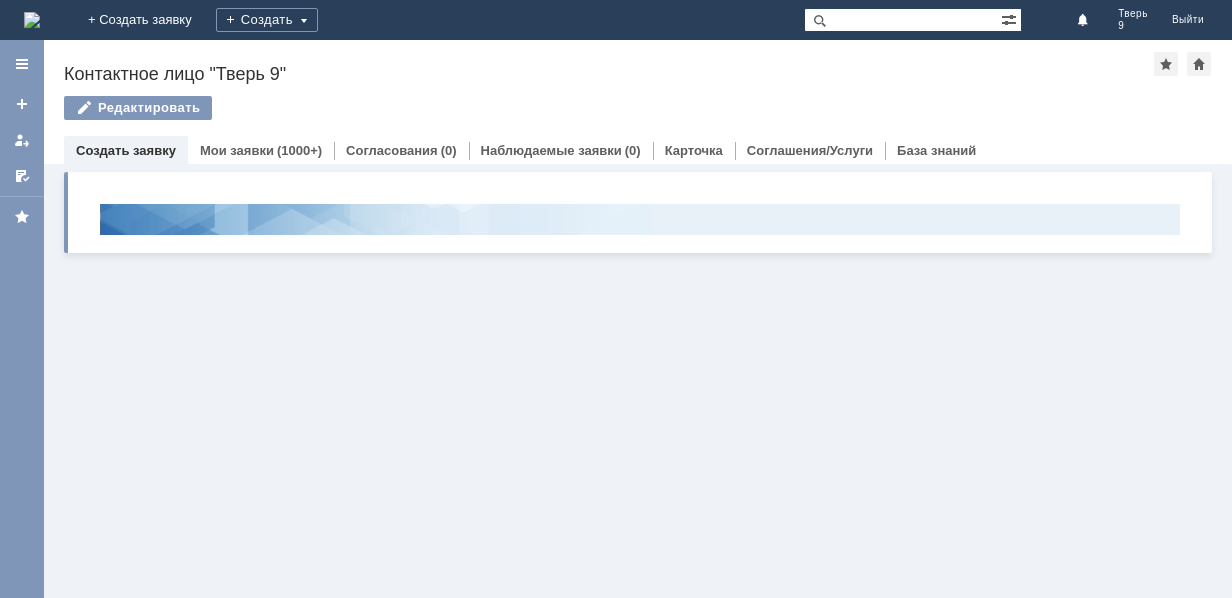 scroll, scrollTop: 0, scrollLeft: 0, axis: both 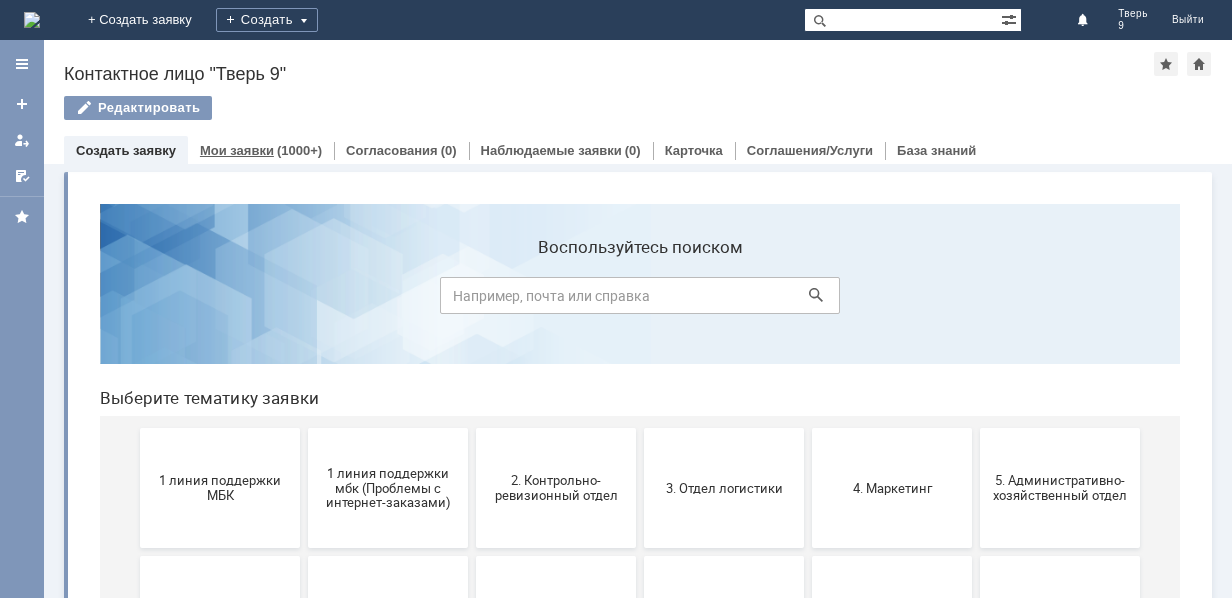 click on "Мои заявки" at bounding box center (237, 150) 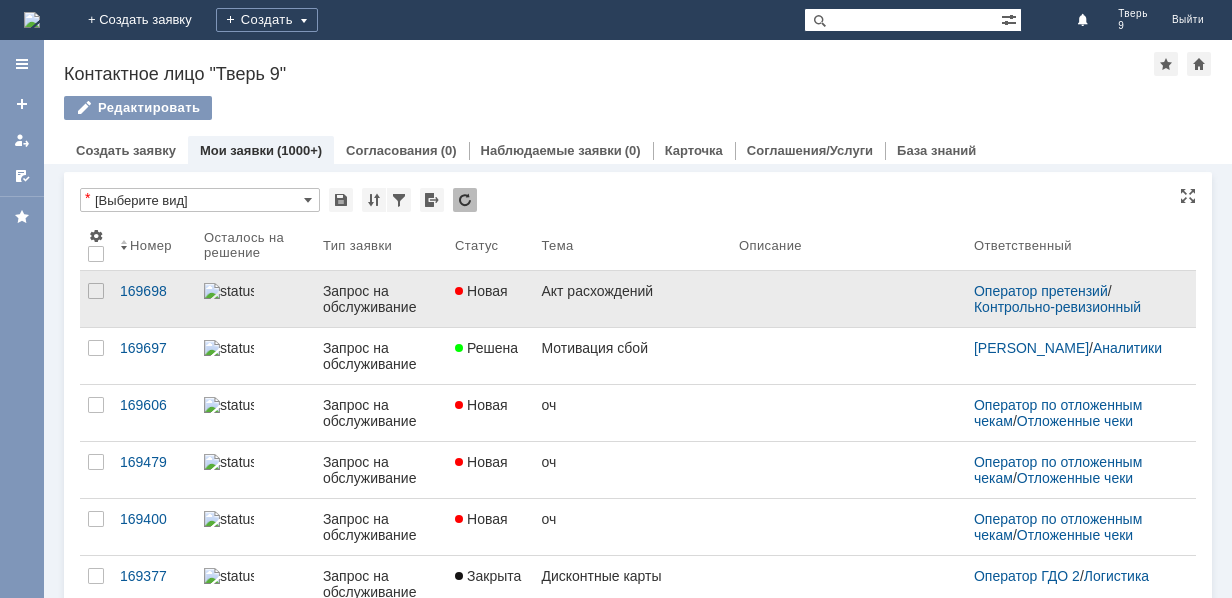 scroll, scrollTop: 0, scrollLeft: 0, axis: both 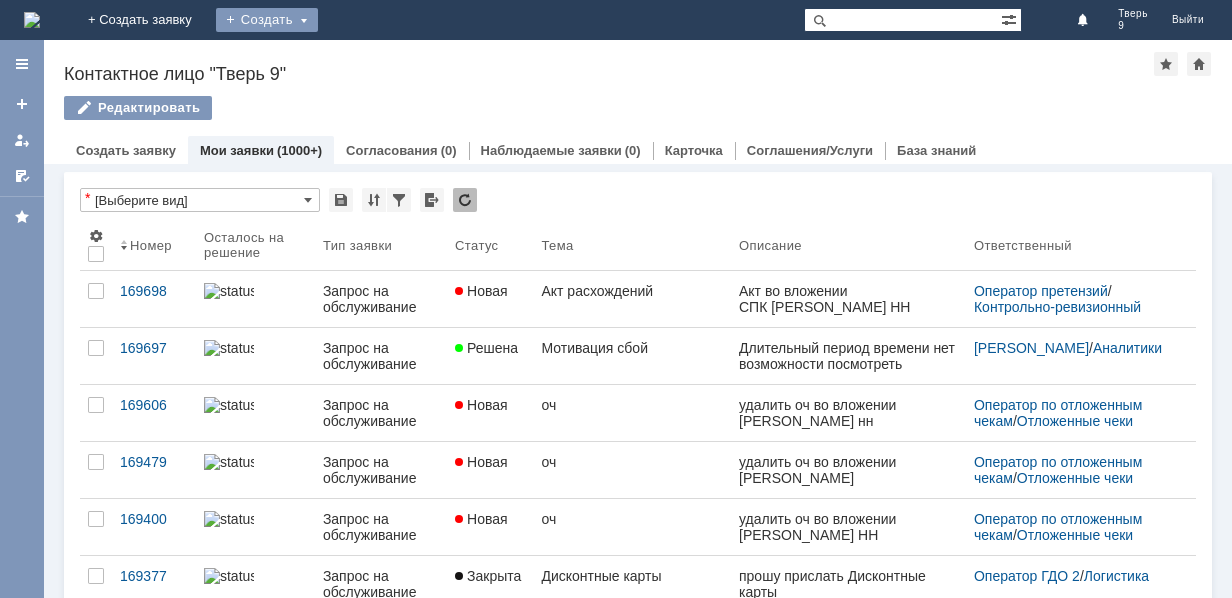click on "Создать" at bounding box center [267, 20] 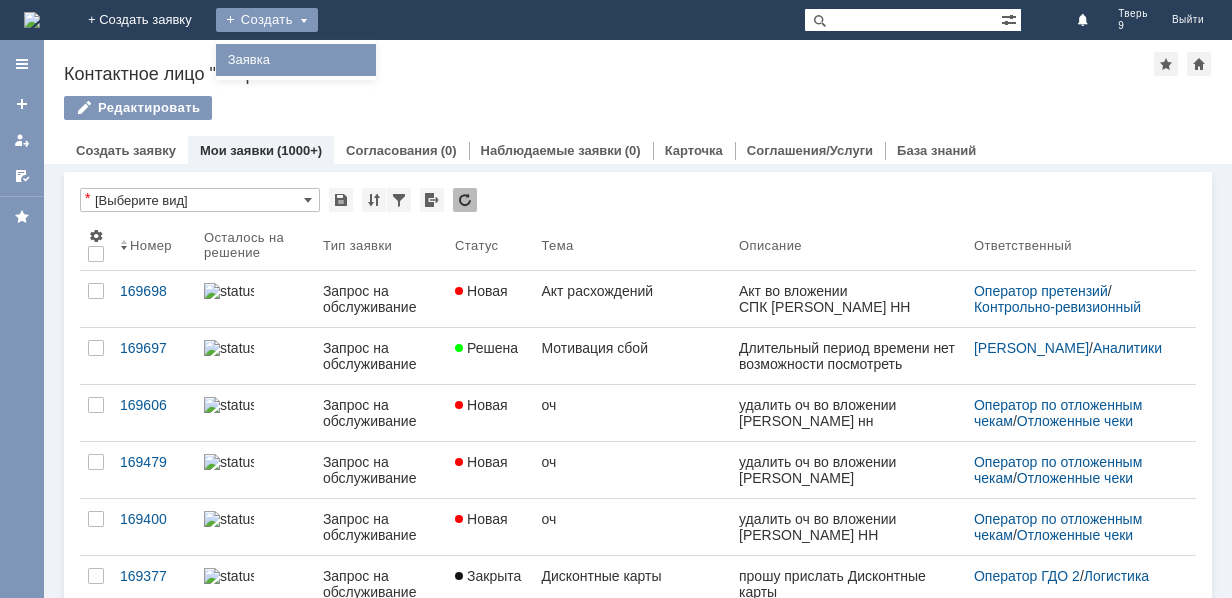 drag, startPoint x: 416, startPoint y: 57, endPoint x: 429, endPoint y: 116, distance: 60.41523 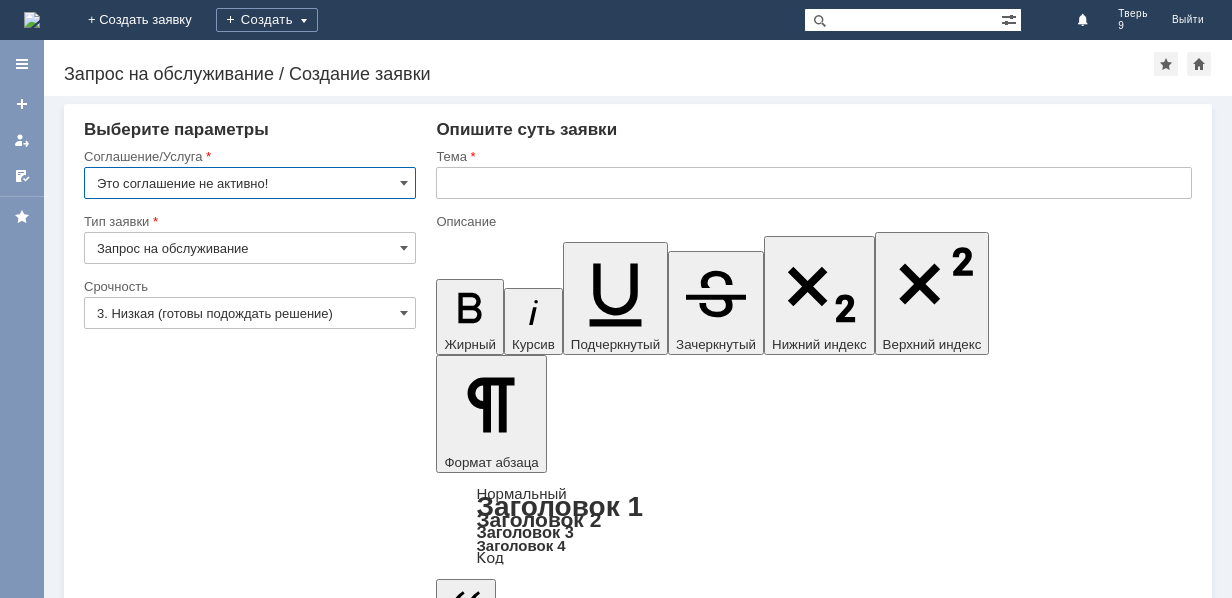 scroll, scrollTop: 0, scrollLeft: 0, axis: both 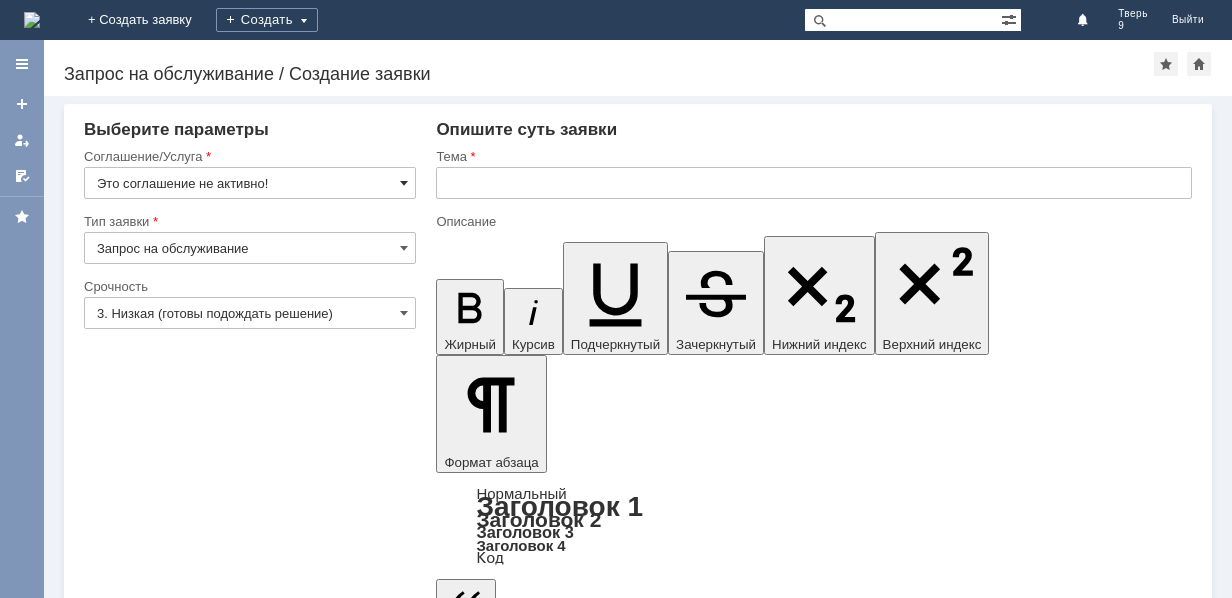 click at bounding box center (404, 183) 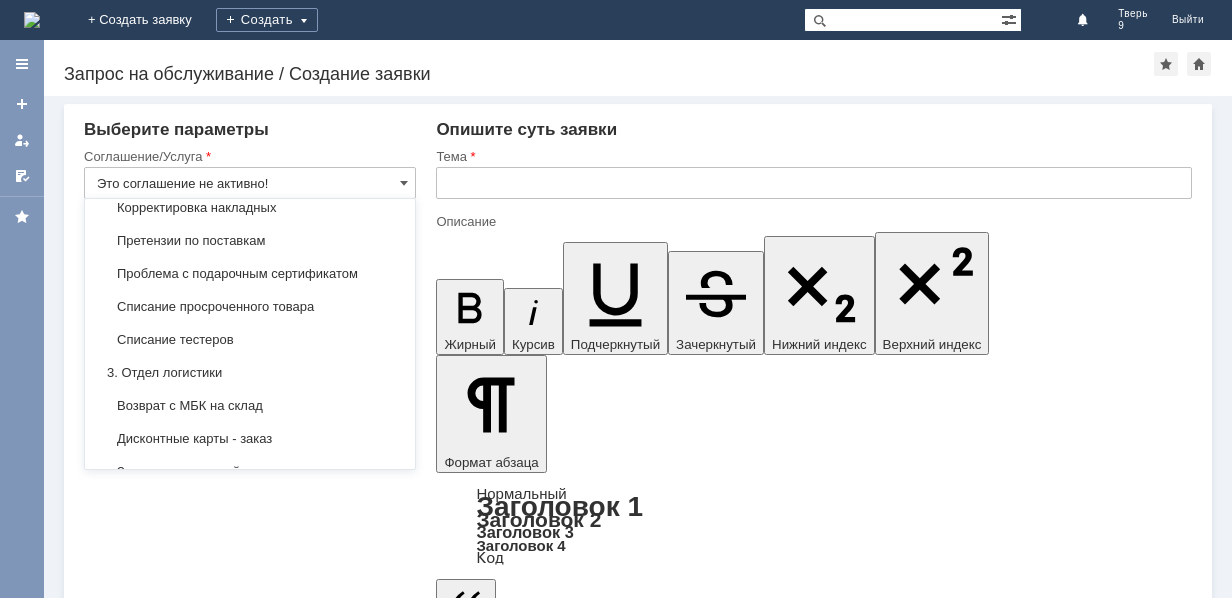 scroll, scrollTop: 100, scrollLeft: 0, axis: vertical 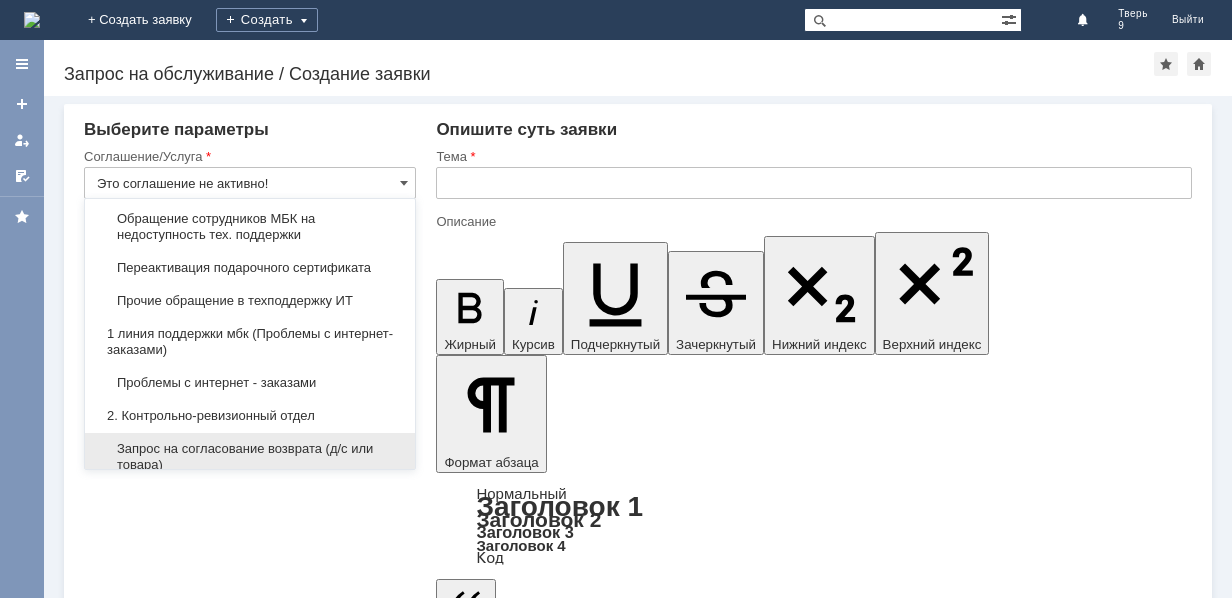 click on "Запрос на согласование возврата (д/с или товара)" at bounding box center [250, 457] 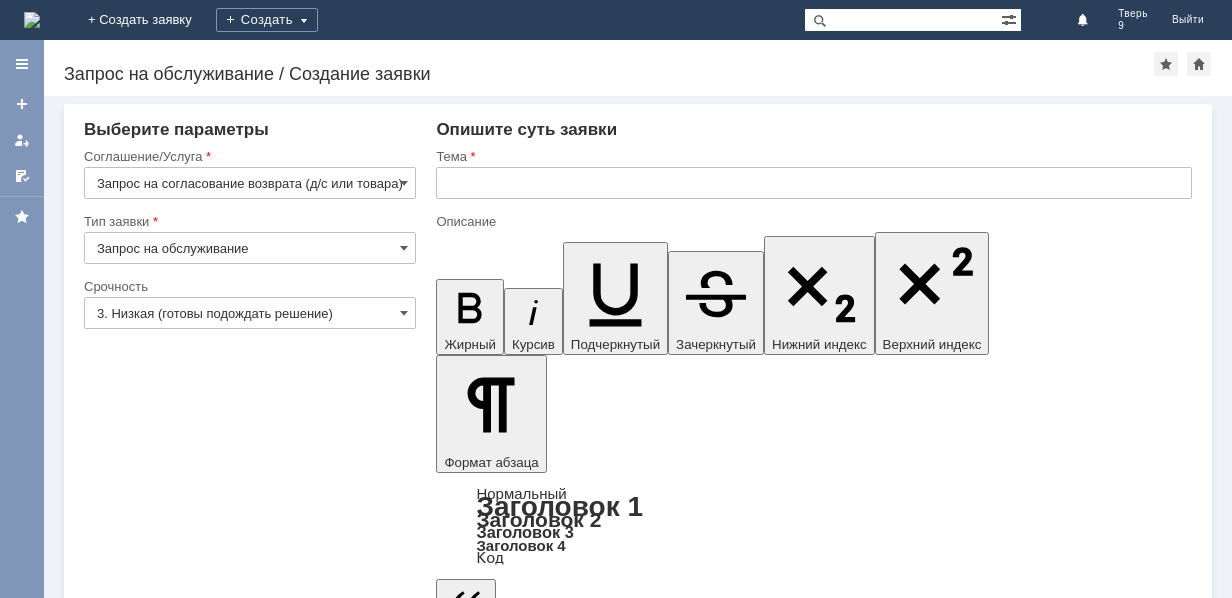 type on "Запрос на согласование возврата (д/с или товара)" 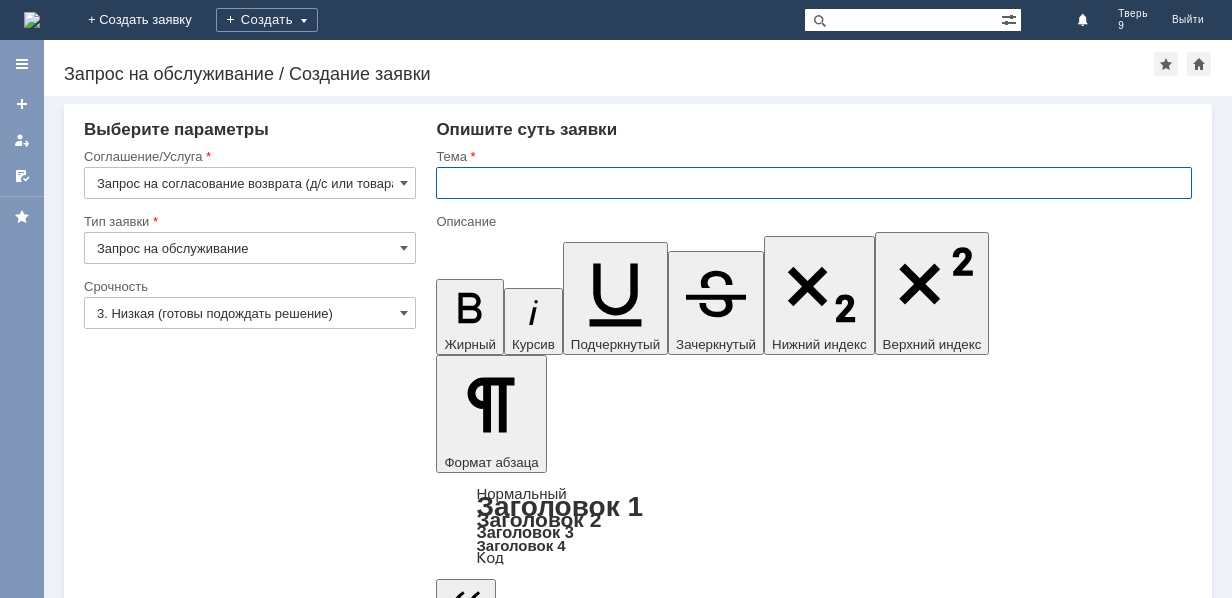 click at bounding box center (814, 183) 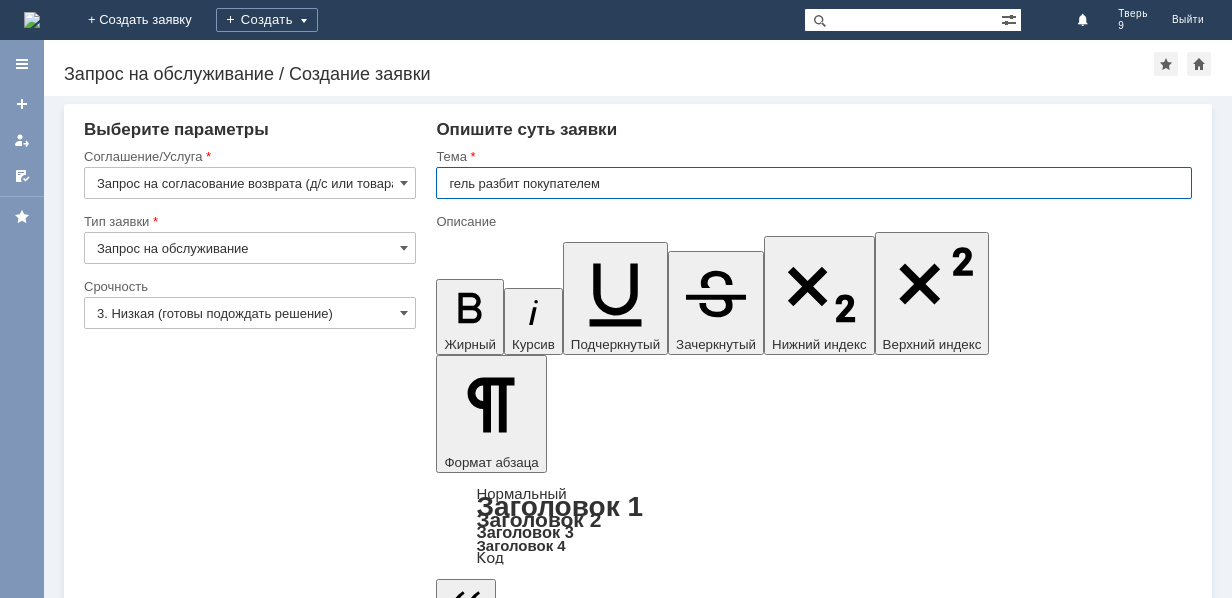 type on "гель разбит покупателем" 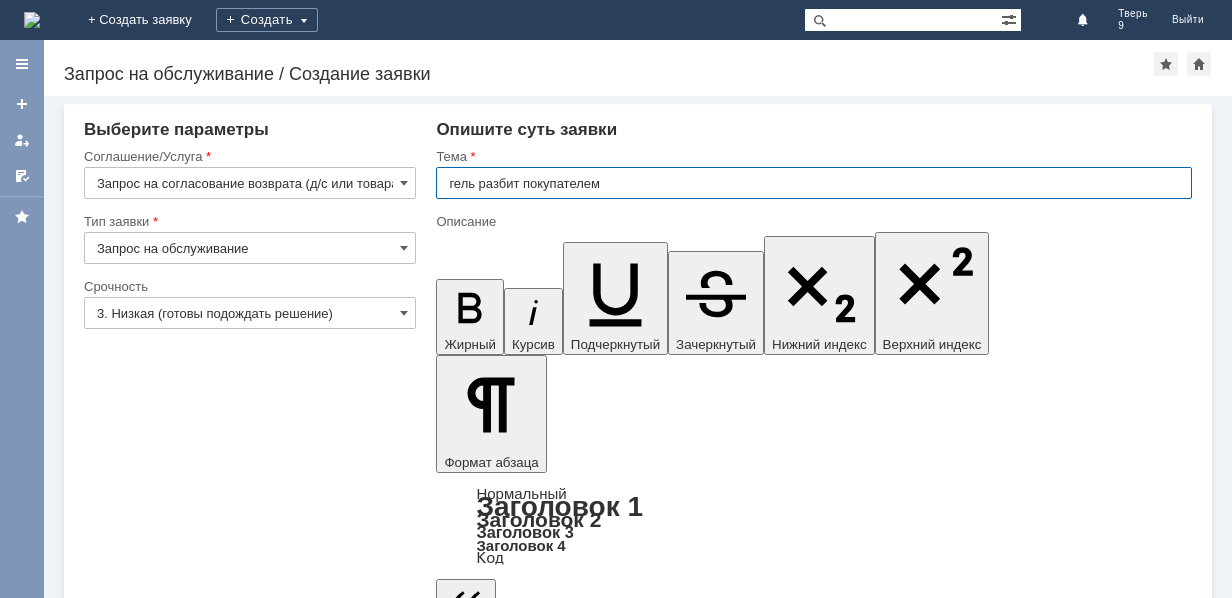 click at bounding box center [599, 5091] 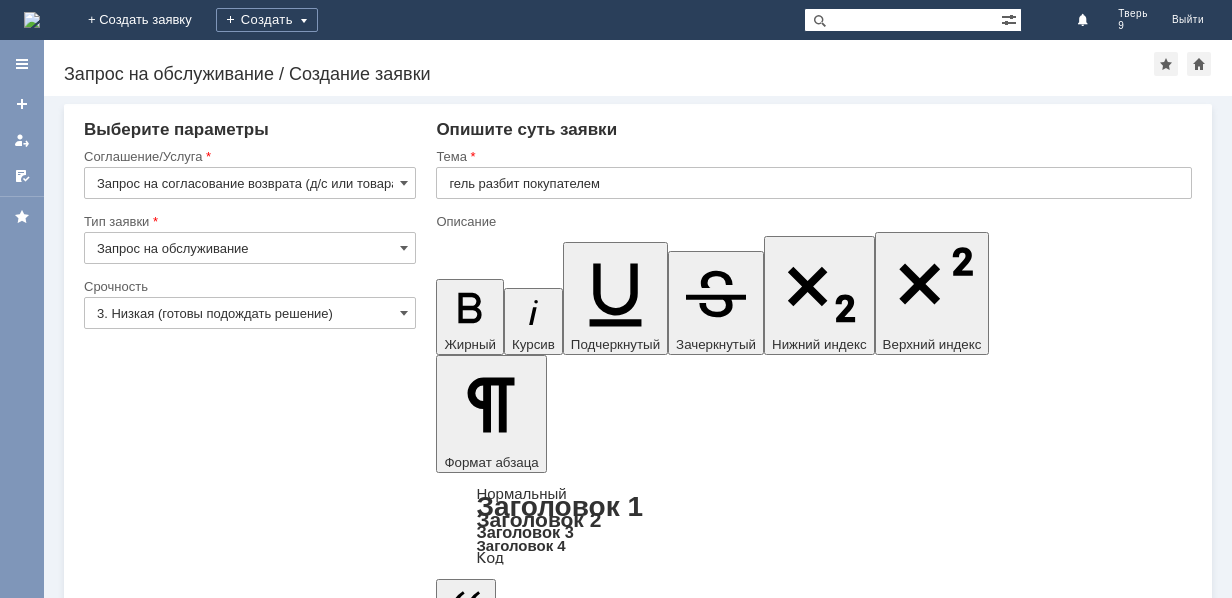scroll, scrollTop: 1016, scrollLeft: 13, axis: both 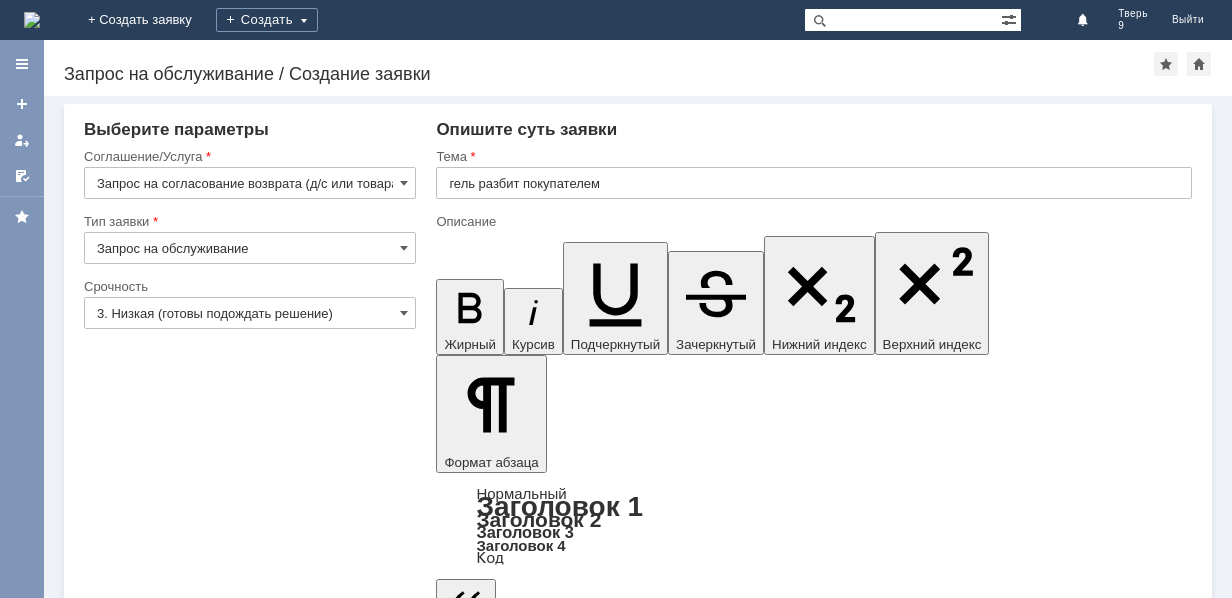 click on "Гель-мусс для душа Смузи mix банан+огурец 500мл Белорэк/9/М - 193 руб" at bounding box center [599, 5148] 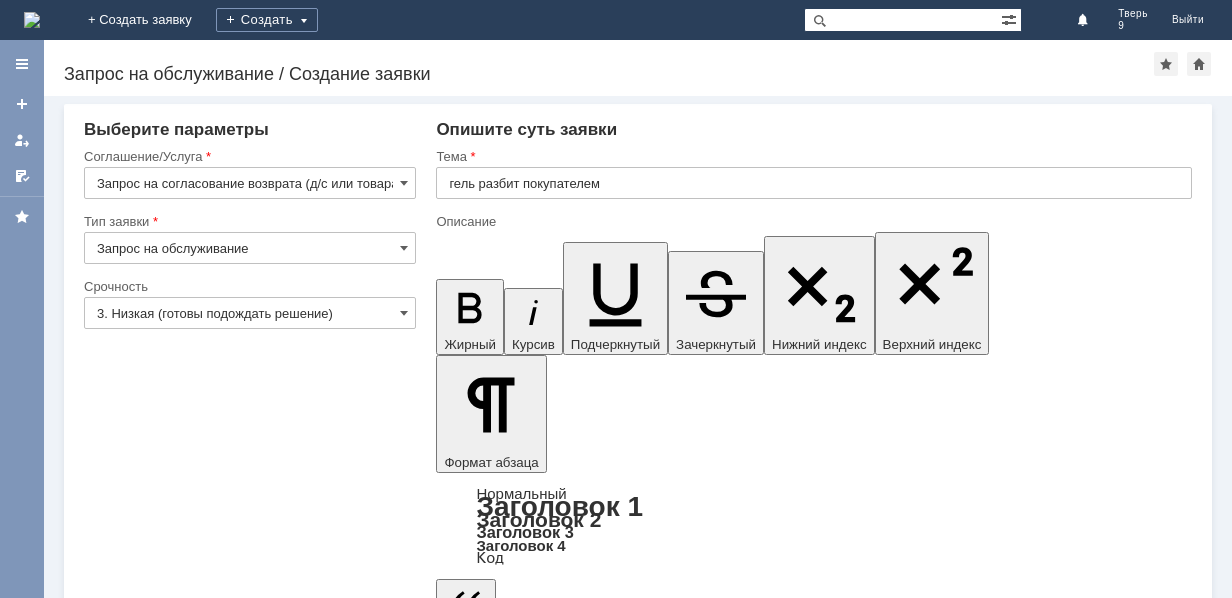 click on "10.07.2025 в13:21 покупательница уронила   Гель-мусс для душа Смузи mix банан+огурец 500мл Белорэк/9/М - 193 руб" at bounding box center (599, 5107) 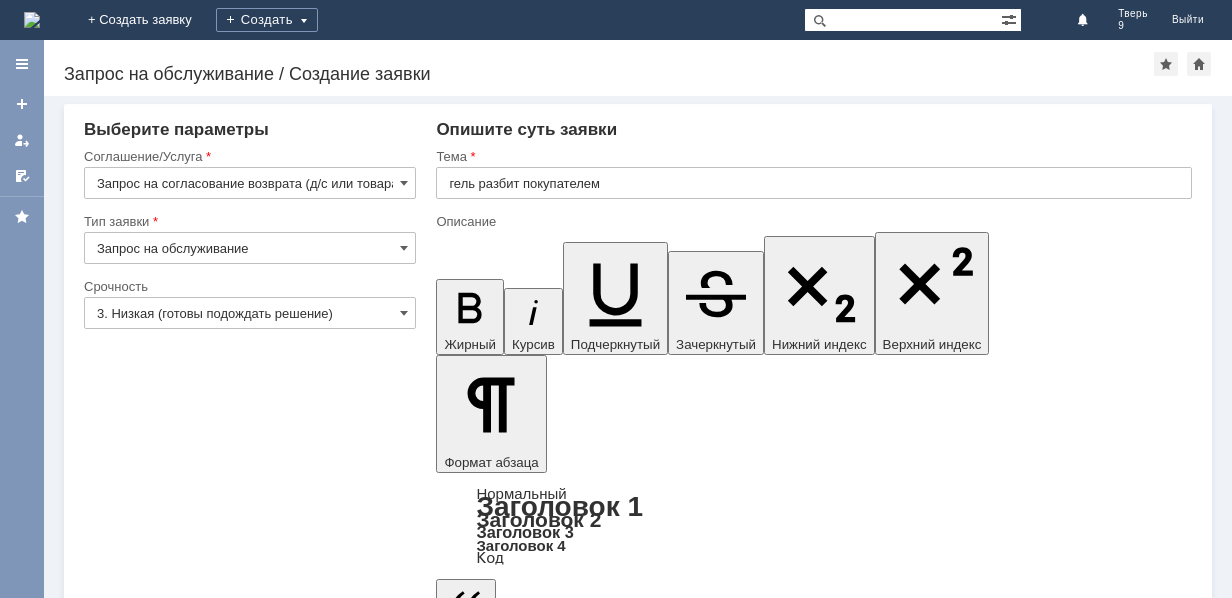 click on "Флакон раскололся и гель подтекает. Товарный вид утерян. прошу списать товар с остатков магазина и одобрить возврат на ЦС.." at bounding box center [599, 5179] 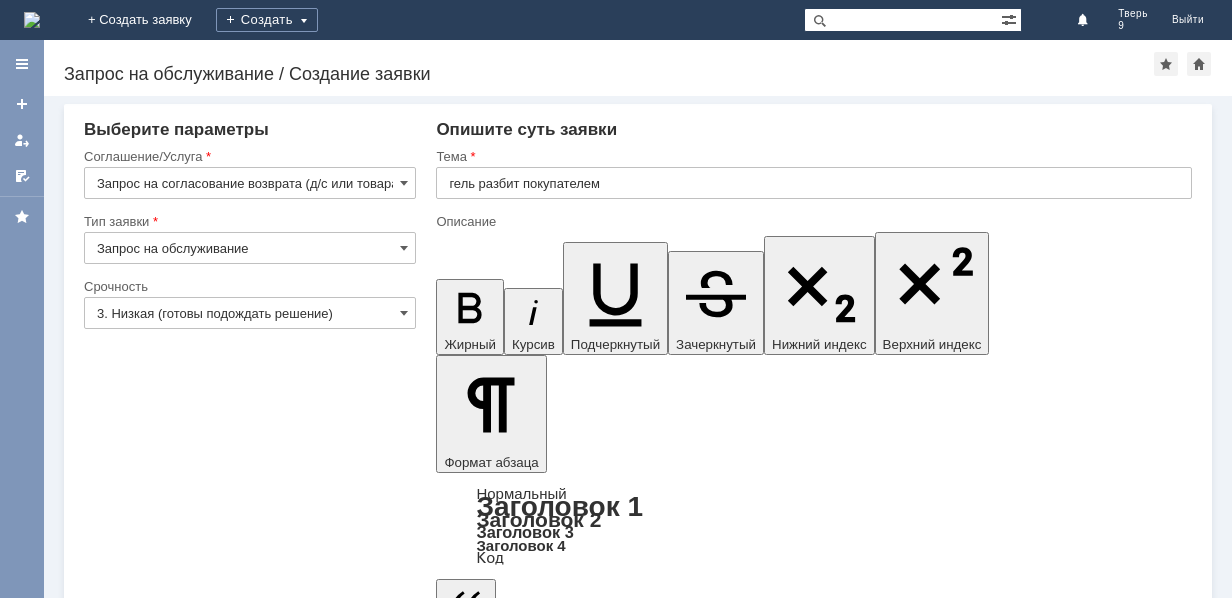 click on "Добавить файл" at bounding box center (512, 5252) 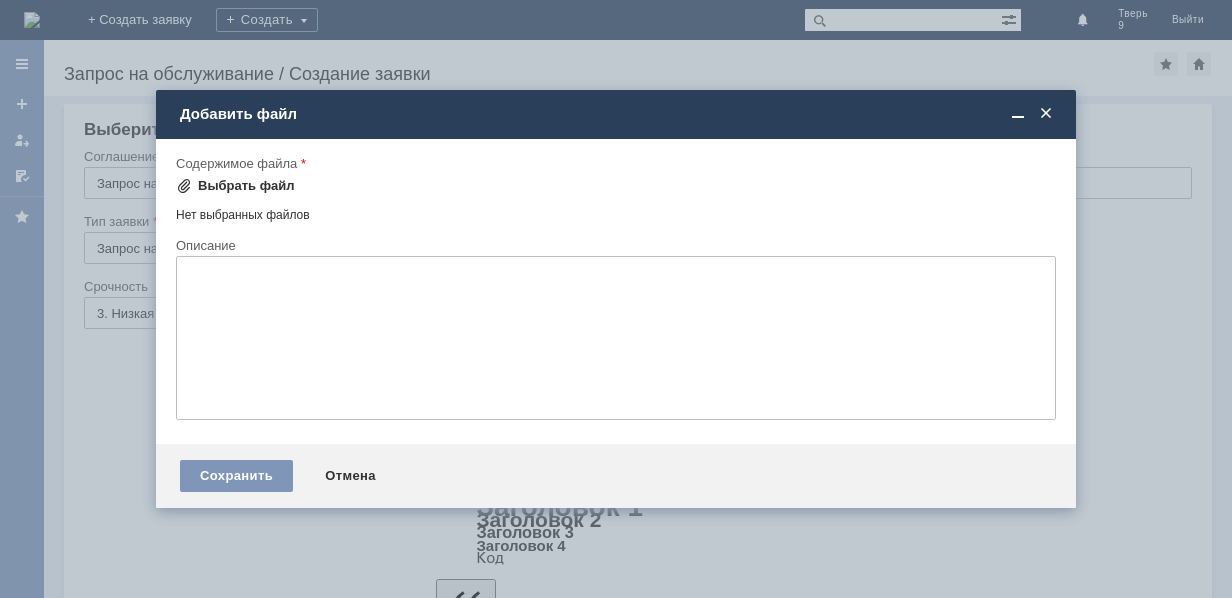 click on "Выбрать файл" at bounding box center [246, 186] 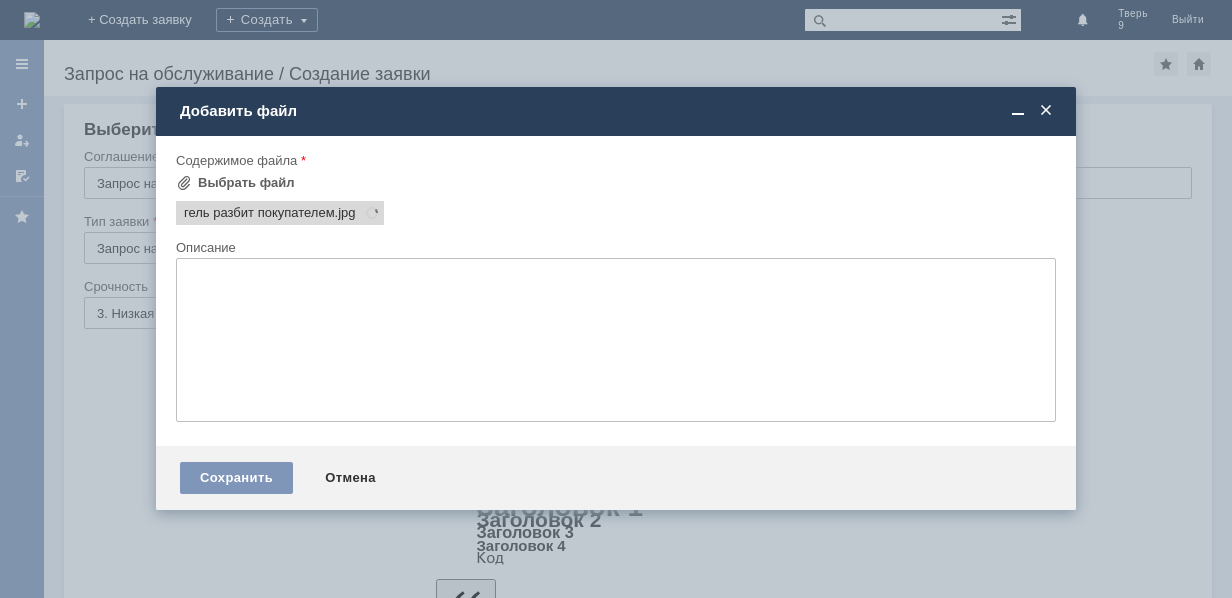 scroll, scrollTop: 0, scrollLeft: 0, axis: both 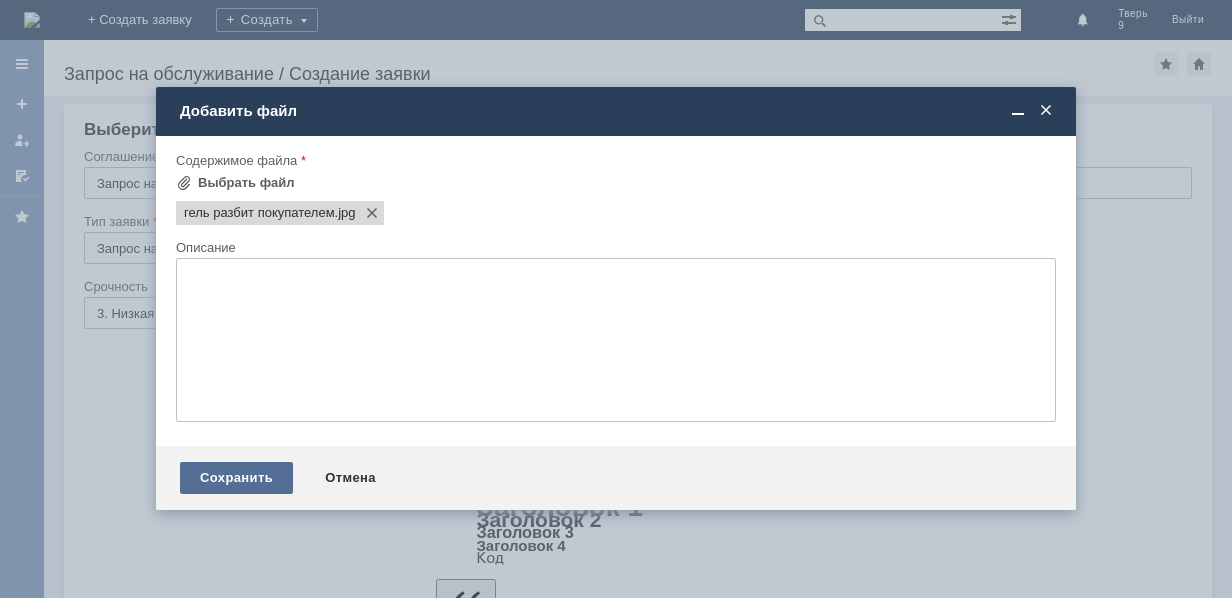 click on "Сохранить" at bounding box center [236, 478] 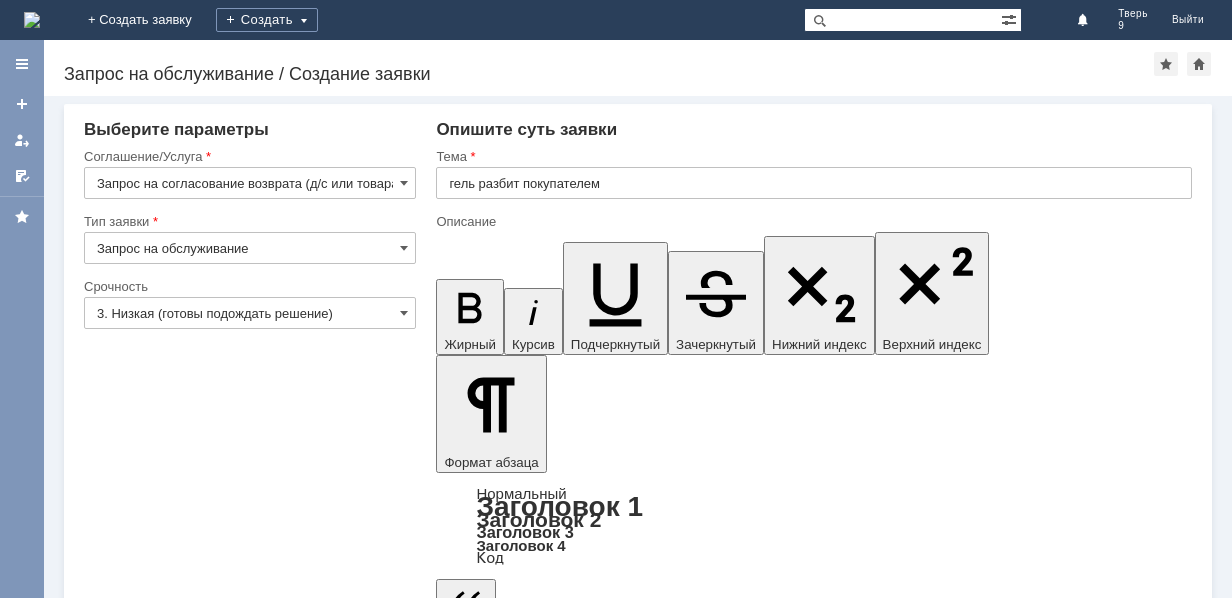 scroll, scrollTop: 37, scrollLeft: 0, axis: vertical 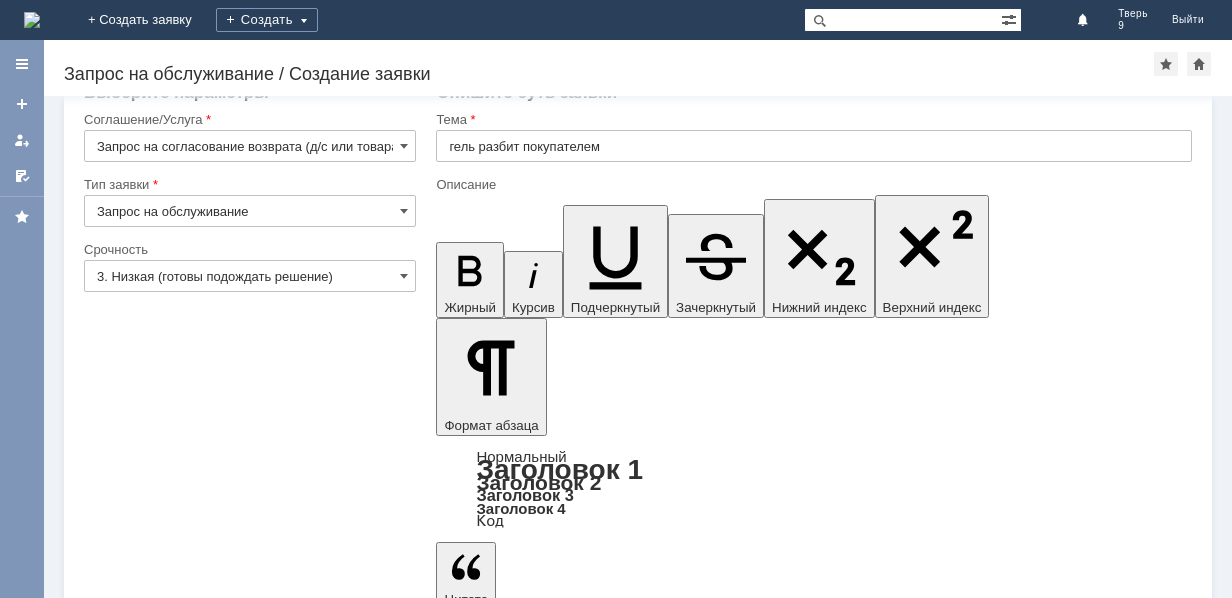 click on "Сохранить" at bounding box center [144, 5345] 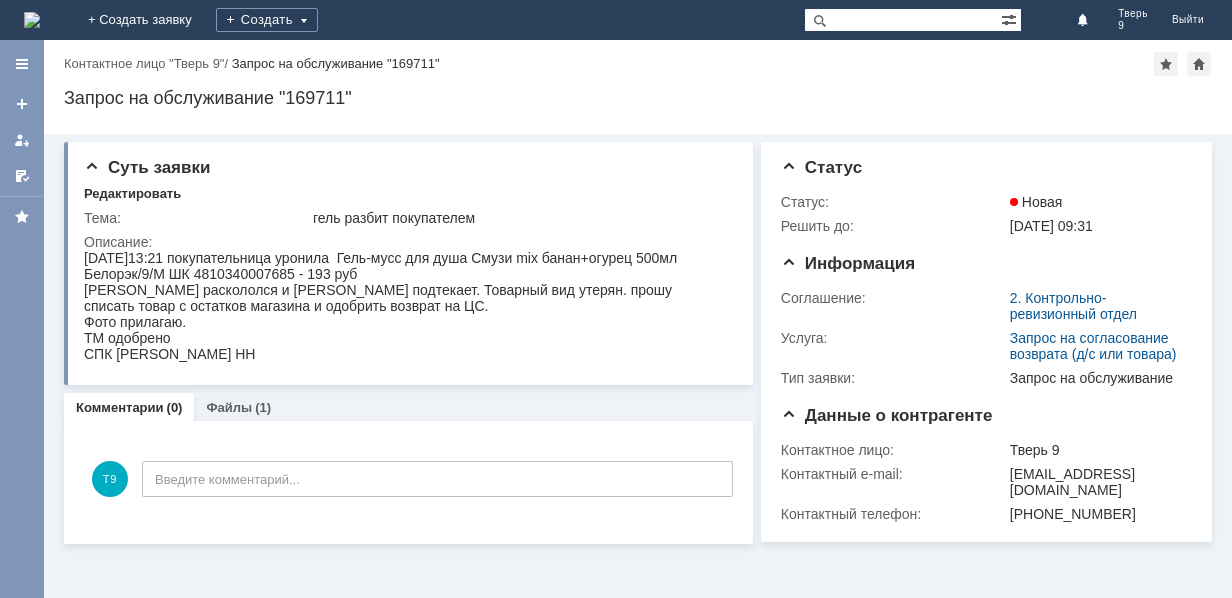 scroll, scrollTop: 0, scrollLeft: 0, axis: both 